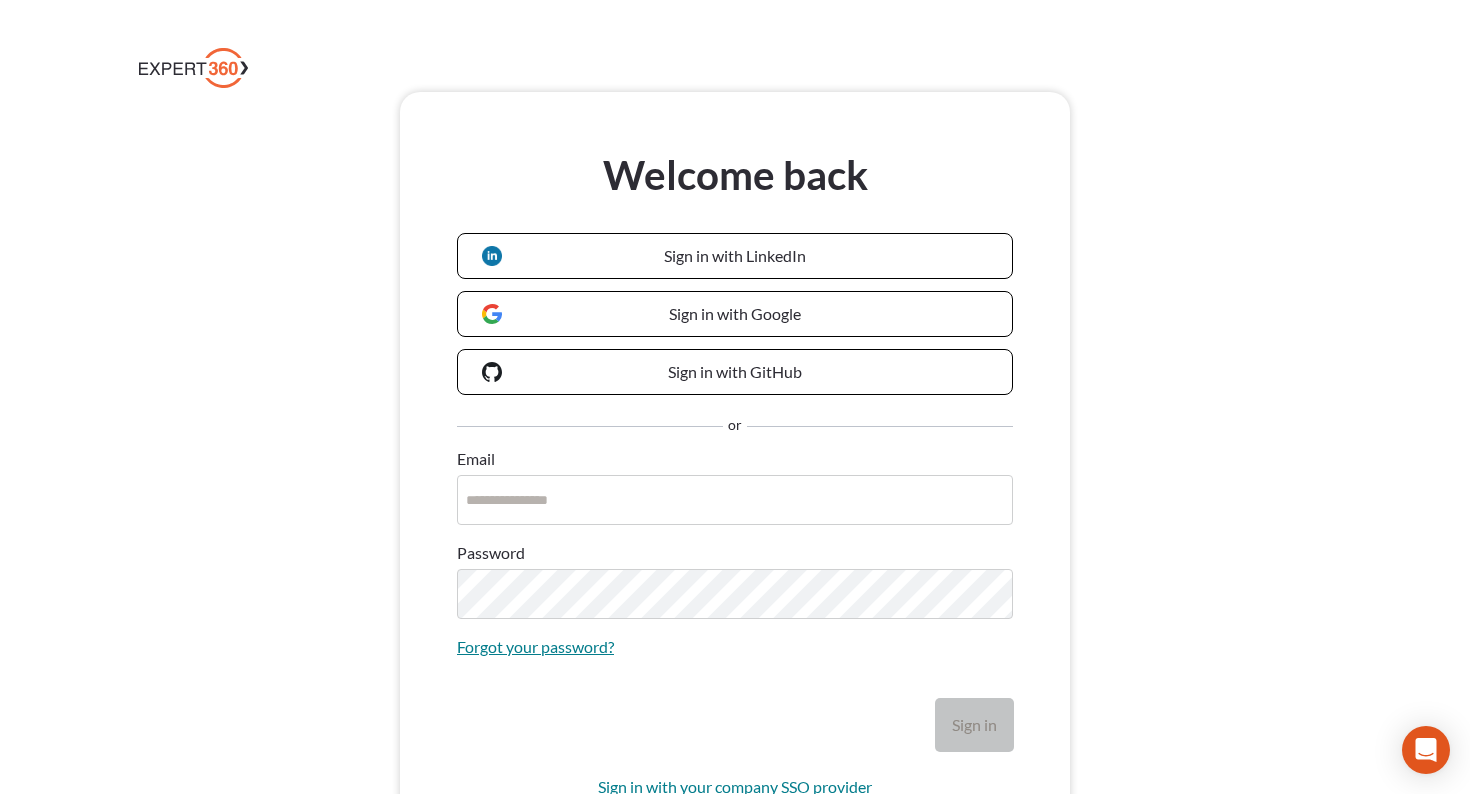 scroll, scrollTop: 0, scrollLeft: 0, axis: both 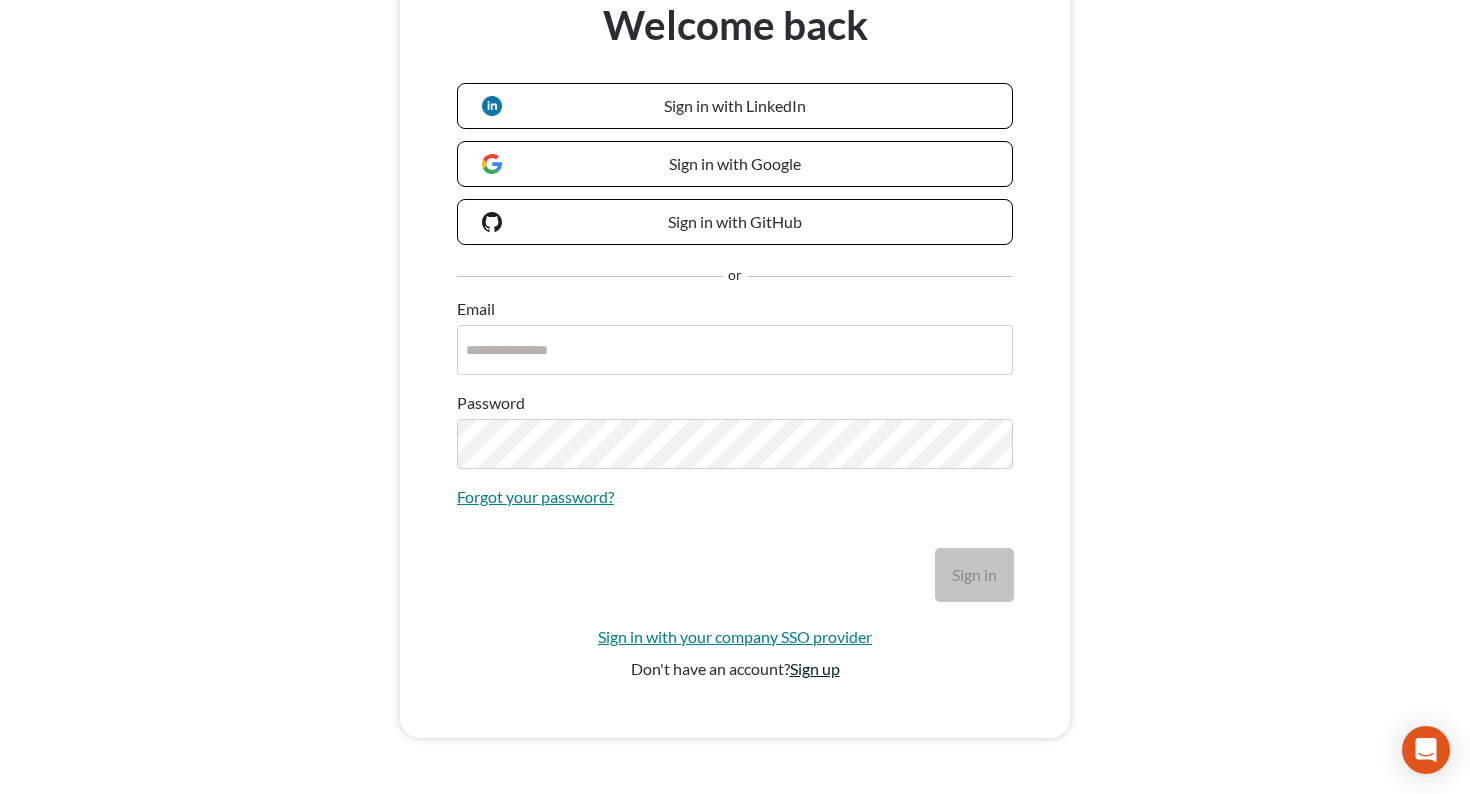 click on "Sign up" at bounding box center (815, 668) 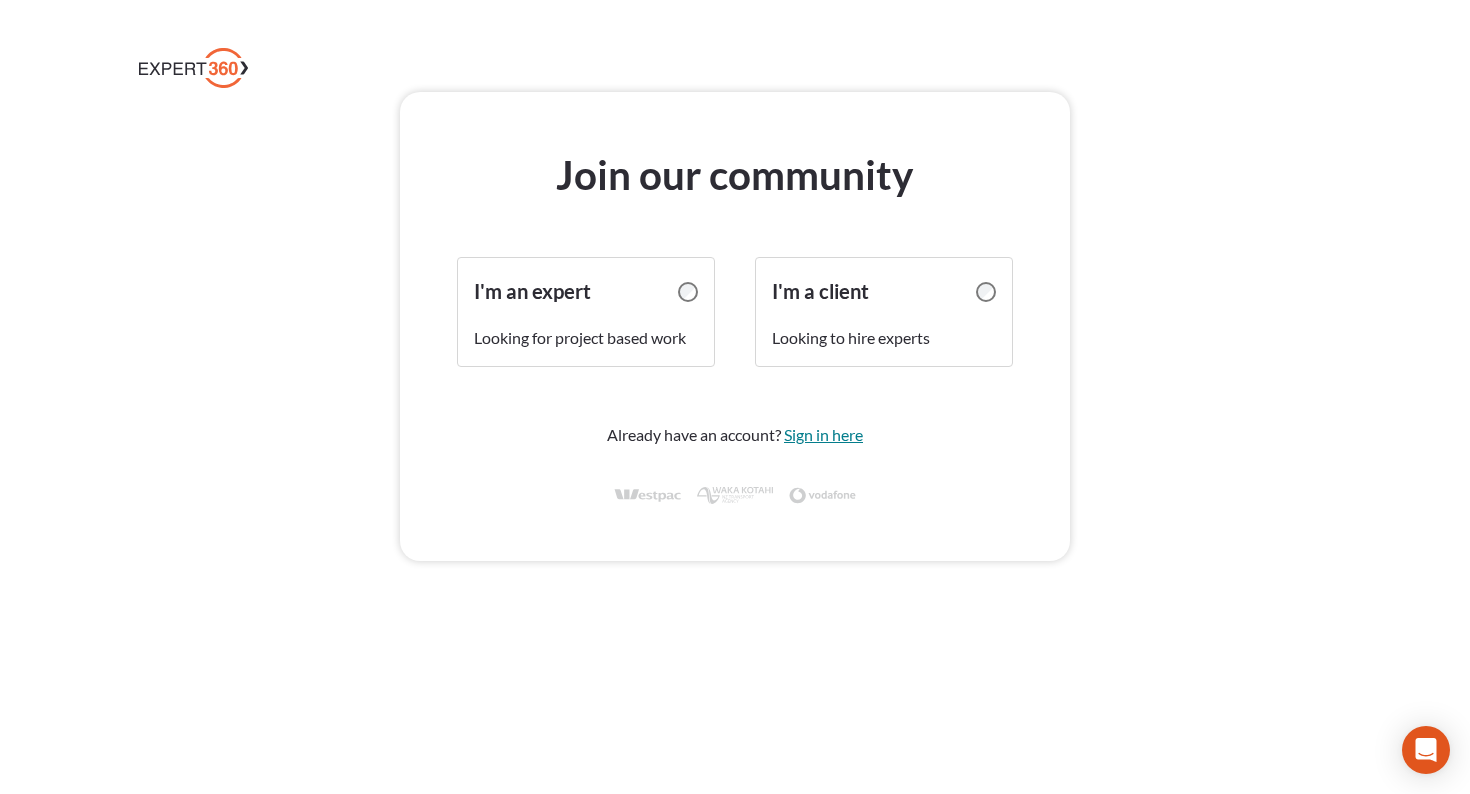 scroll, scrollTop: 0, scrollLeft: 0, axis: both 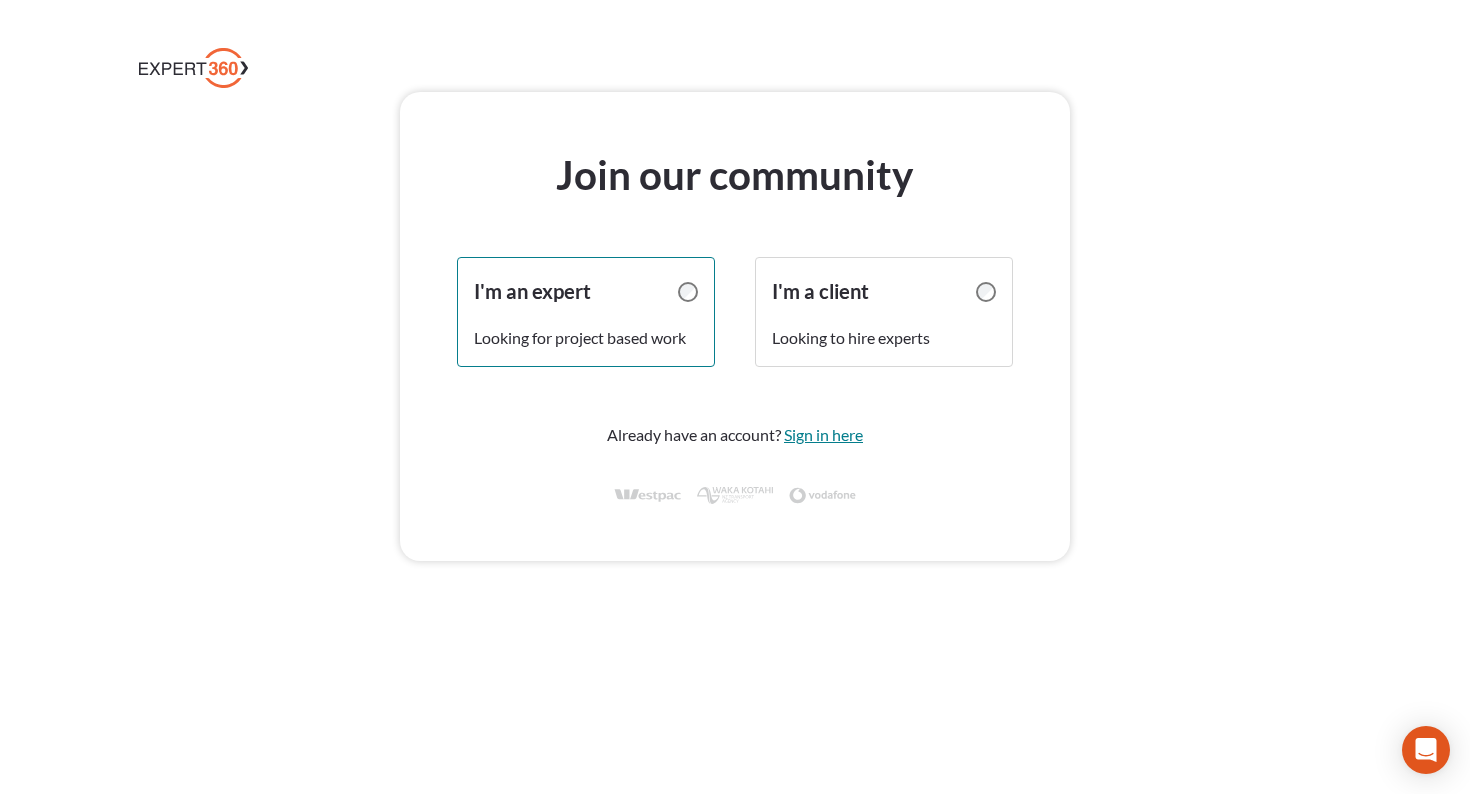 click on "I'm an expert" at bounding box center (532, 292) 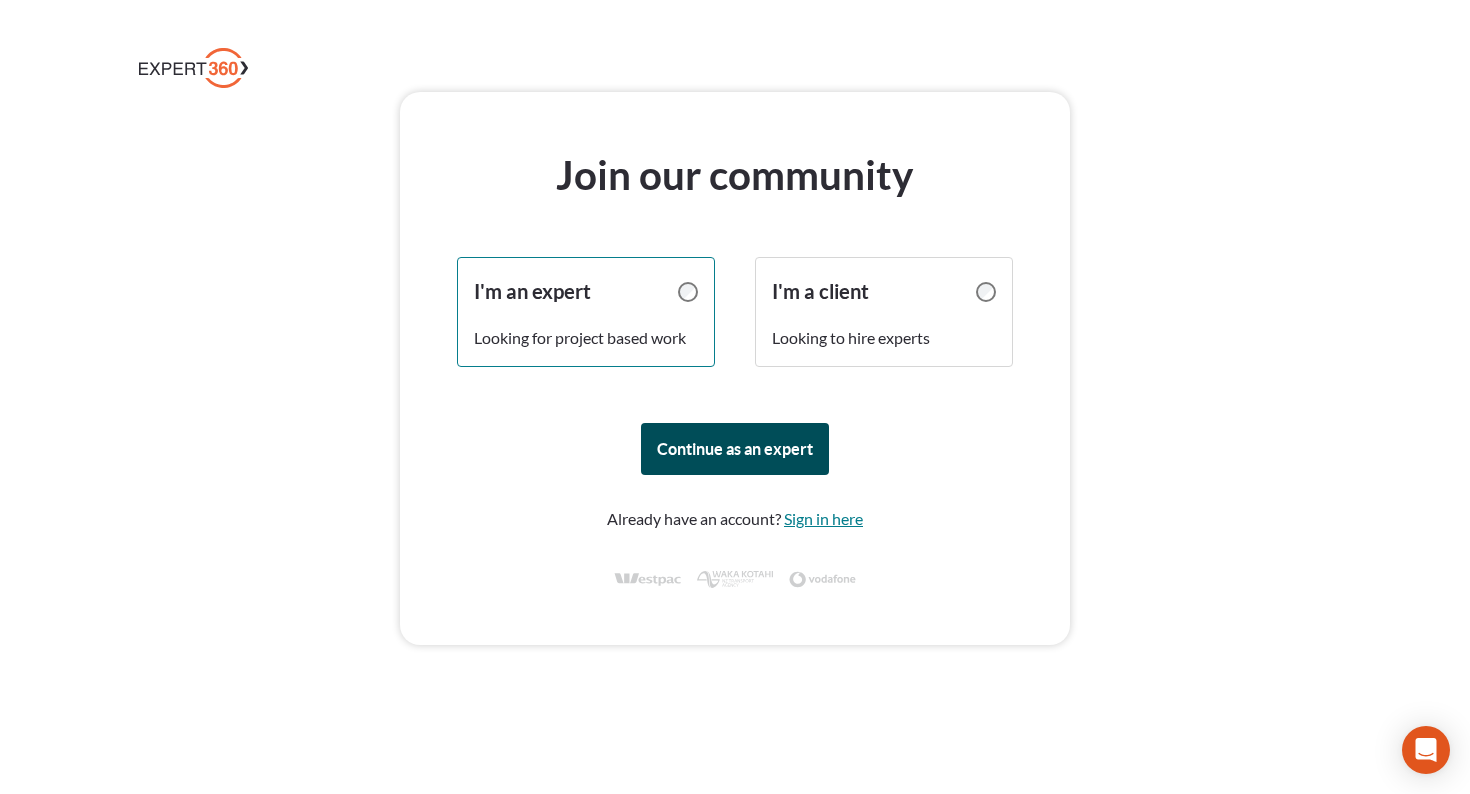 click on "Continue as an expert" at bounding box center (735, 449) 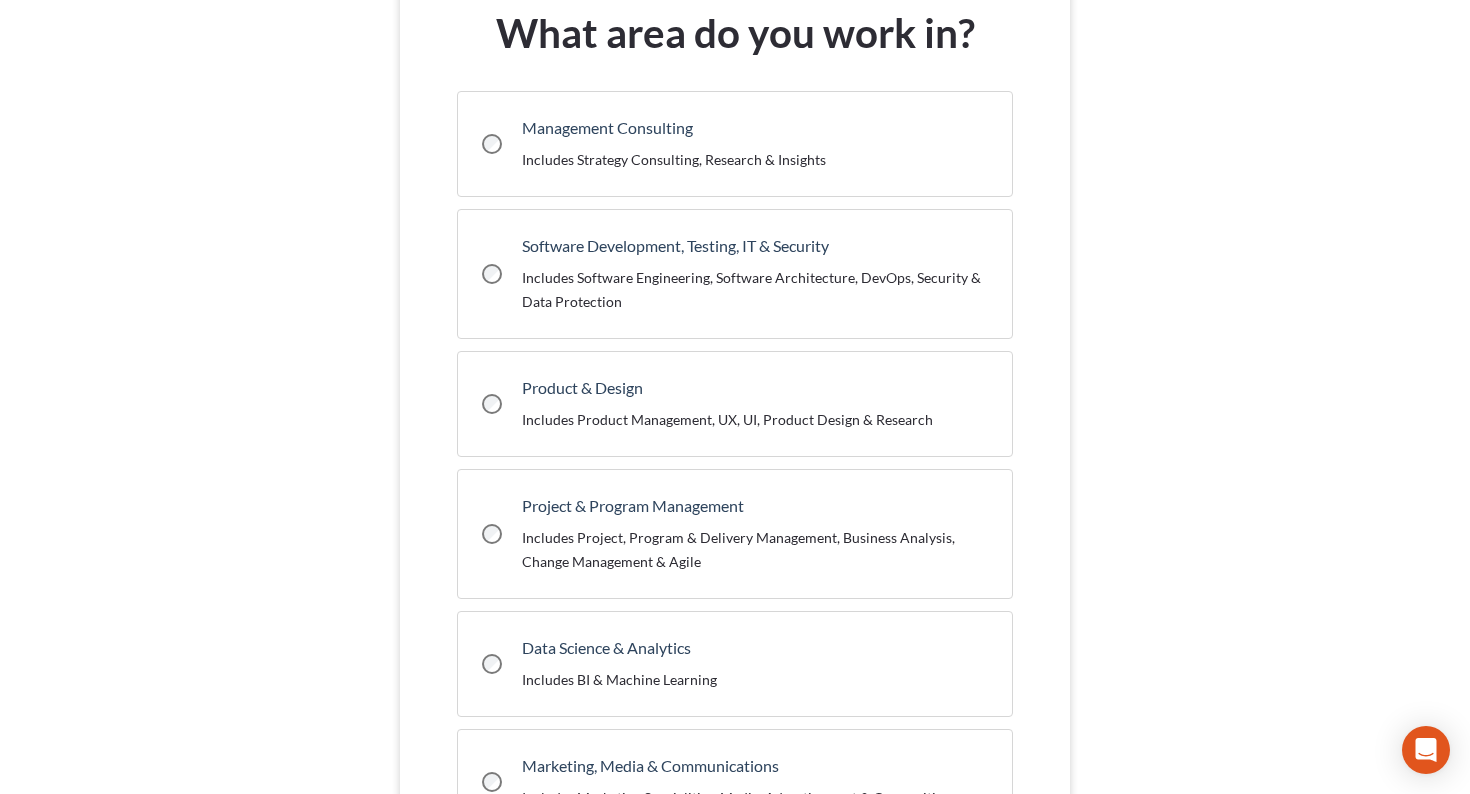 scroll, scrollTop: 144, scrollLeft: 0, axis: vertical 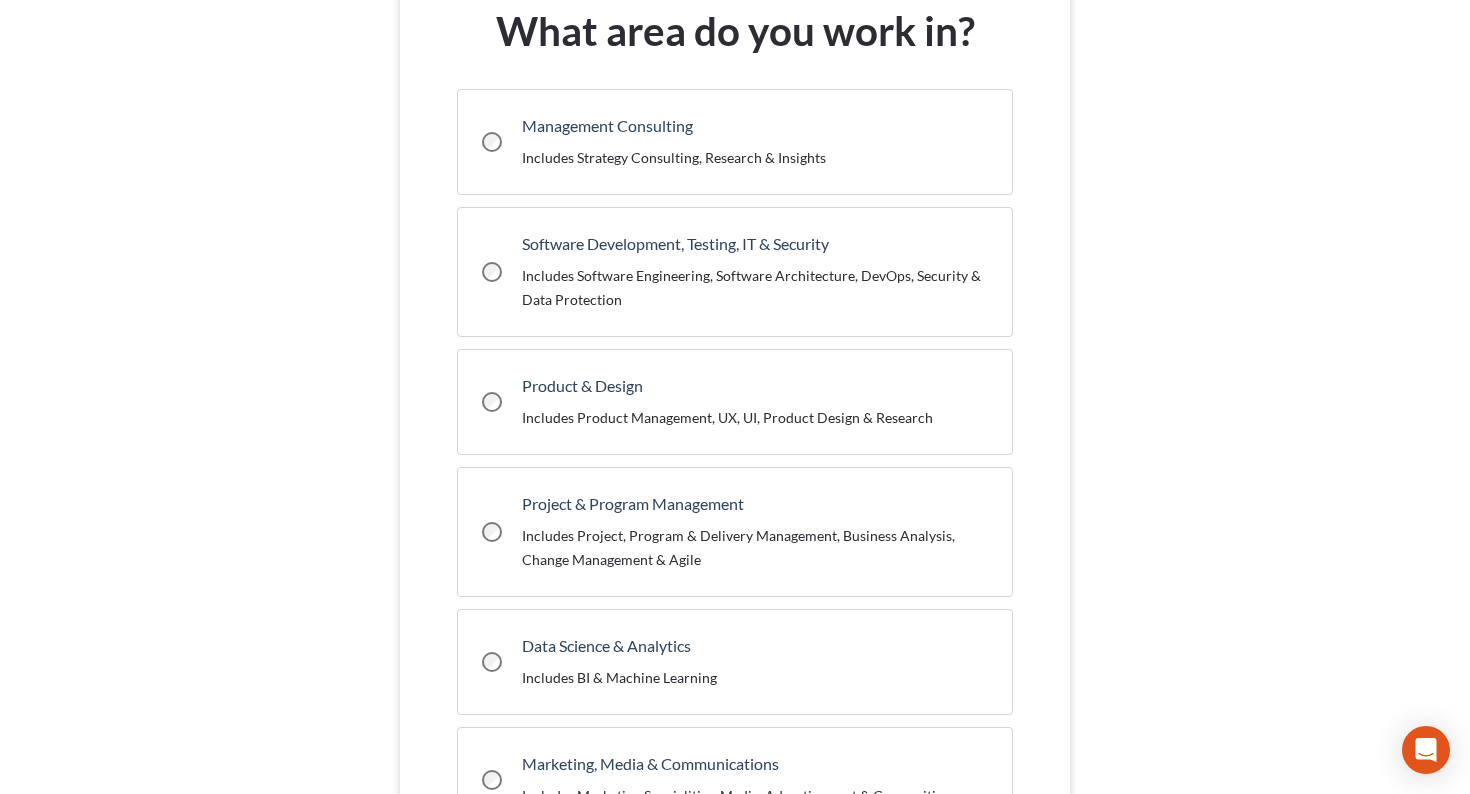 click on "Product & Design Includes Product Management, UX, UI, Product Design & Research" at bounding box center (717, 402) 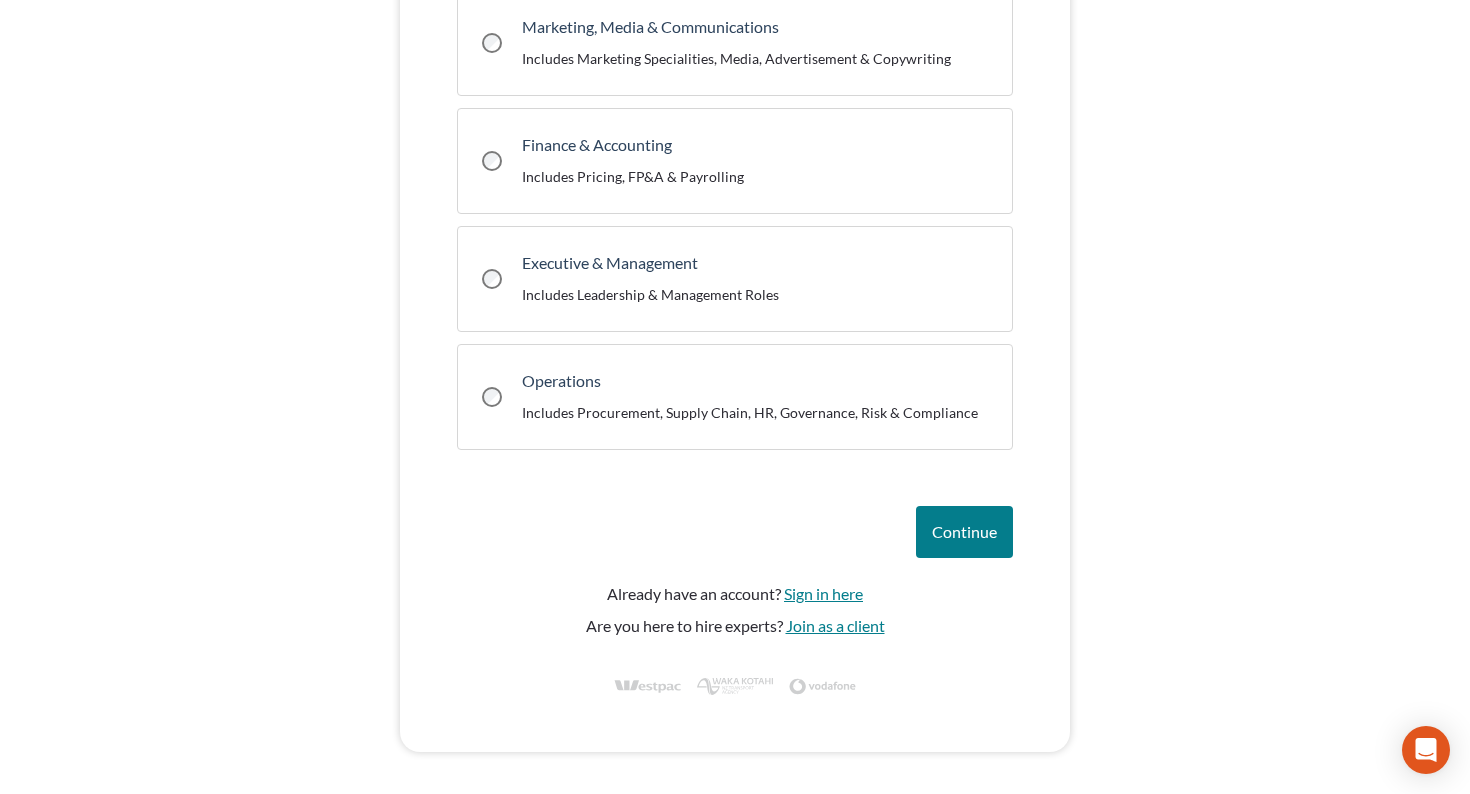 scroll, scrollTop: 895, scrollLeft: 0, axis: vertical 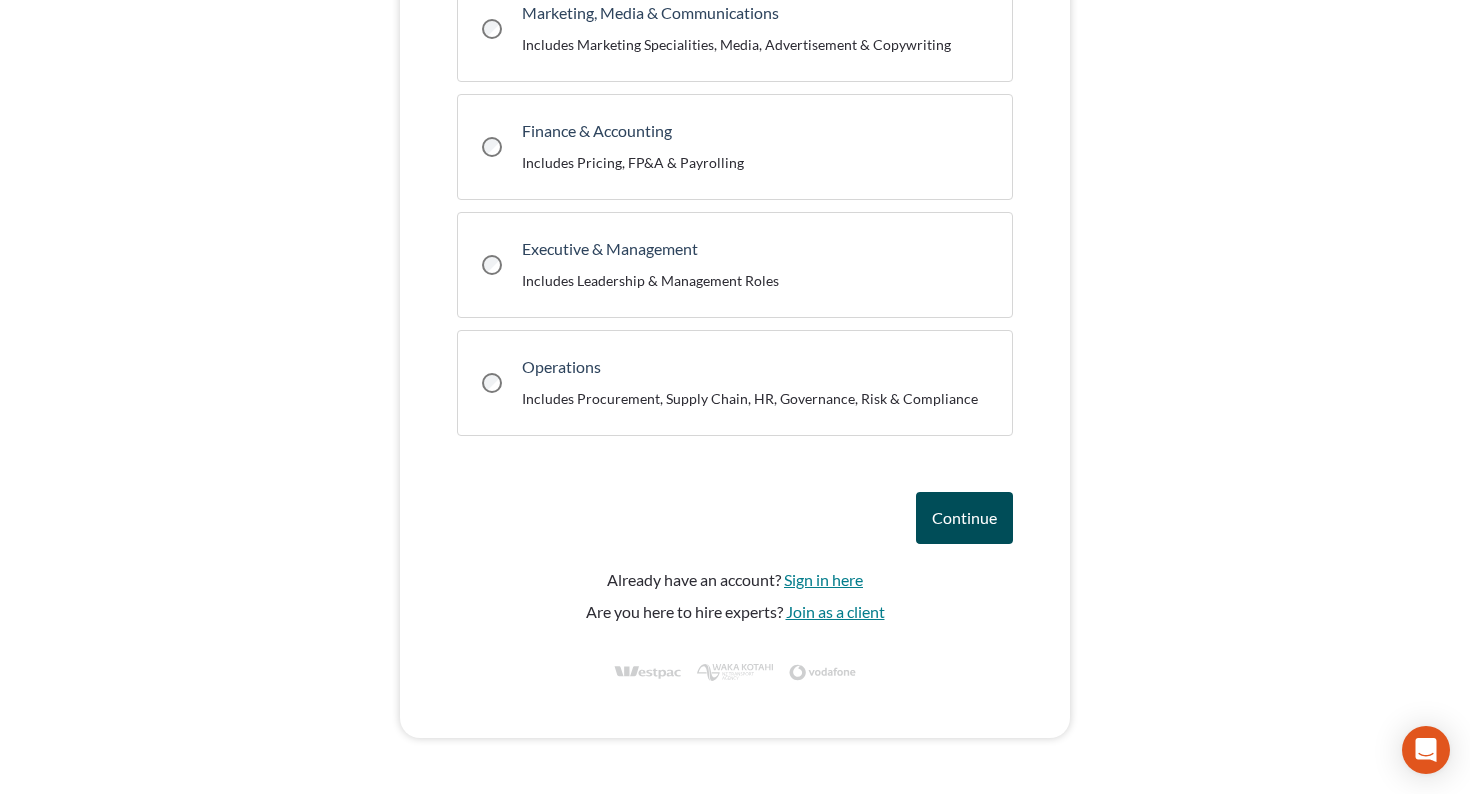 click on "Continue" at bounding box center (964, 517) 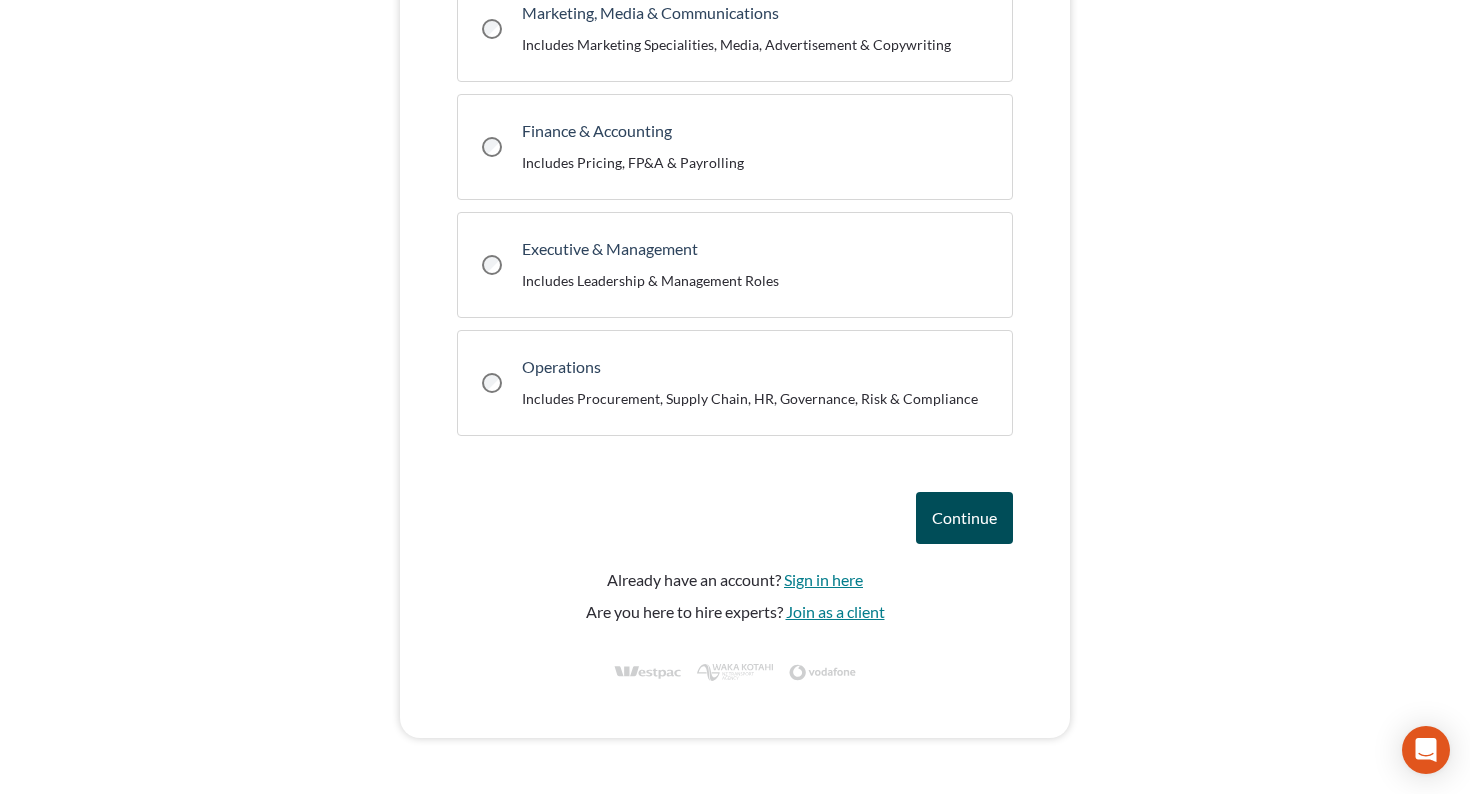 scroll, scrollTop: 109, scrollLeft: 0, axis: vertical 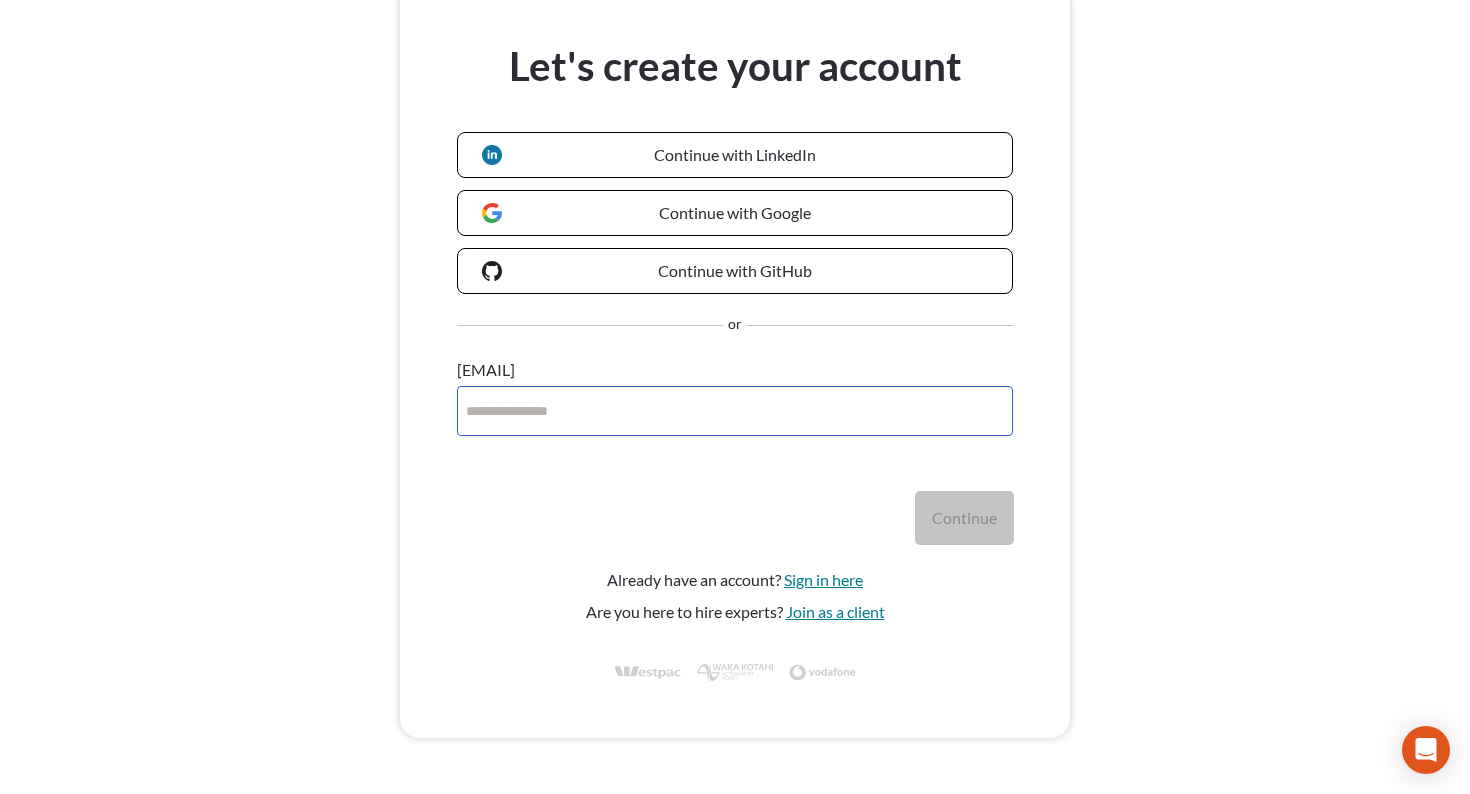 click on "Email" at bounding box center [735, 411] 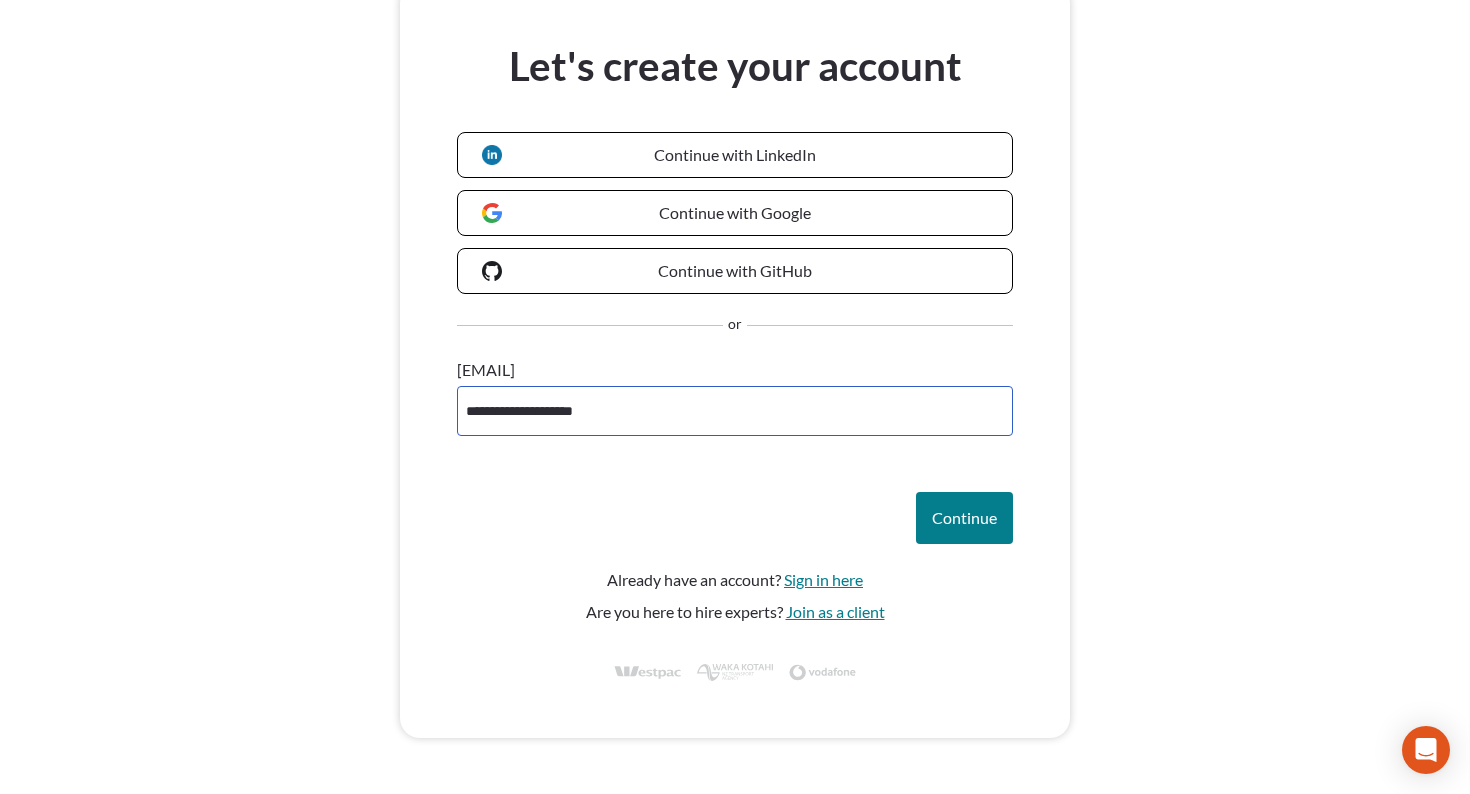type on "**********" 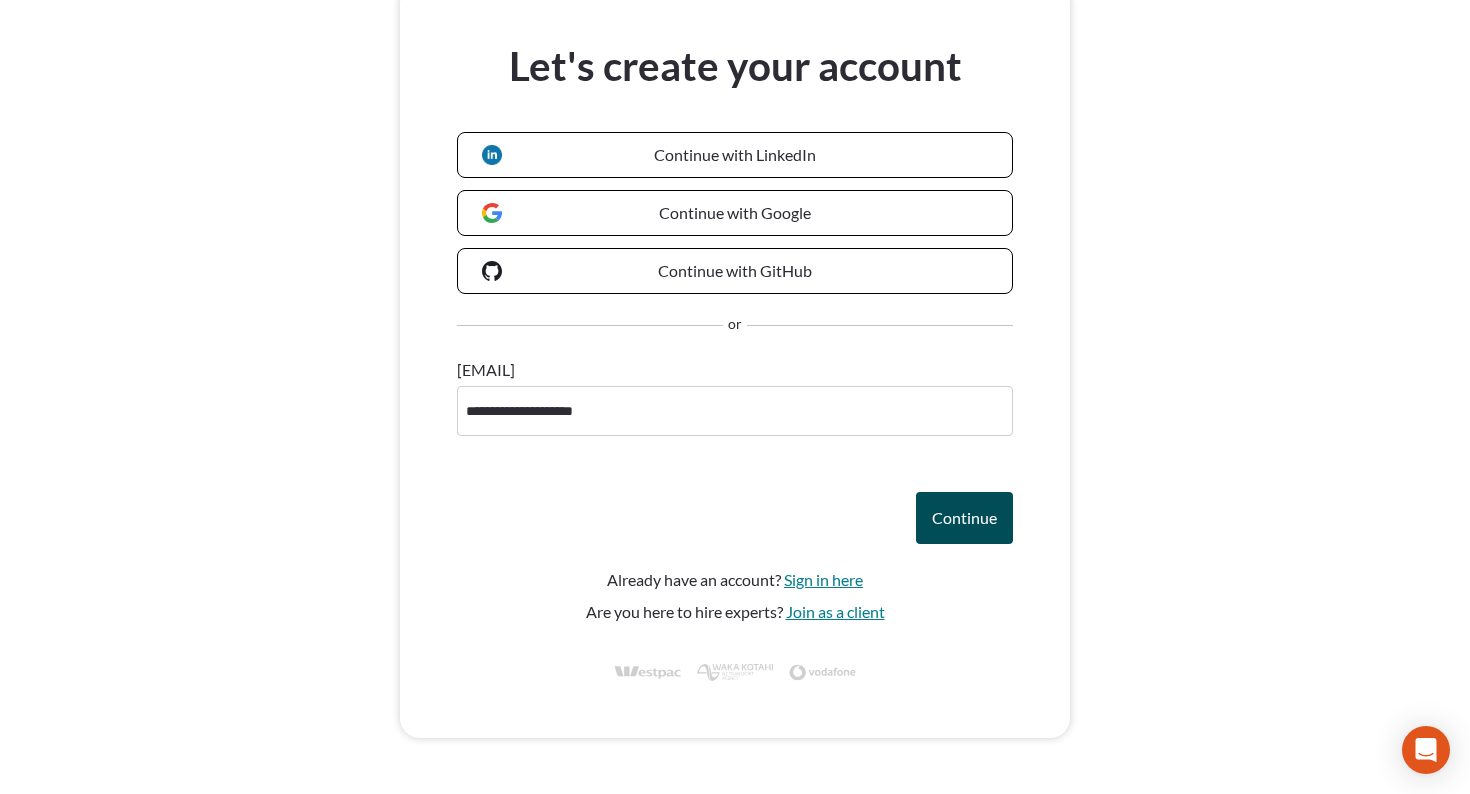 click on "Continue" at bounding box center [964, 518] 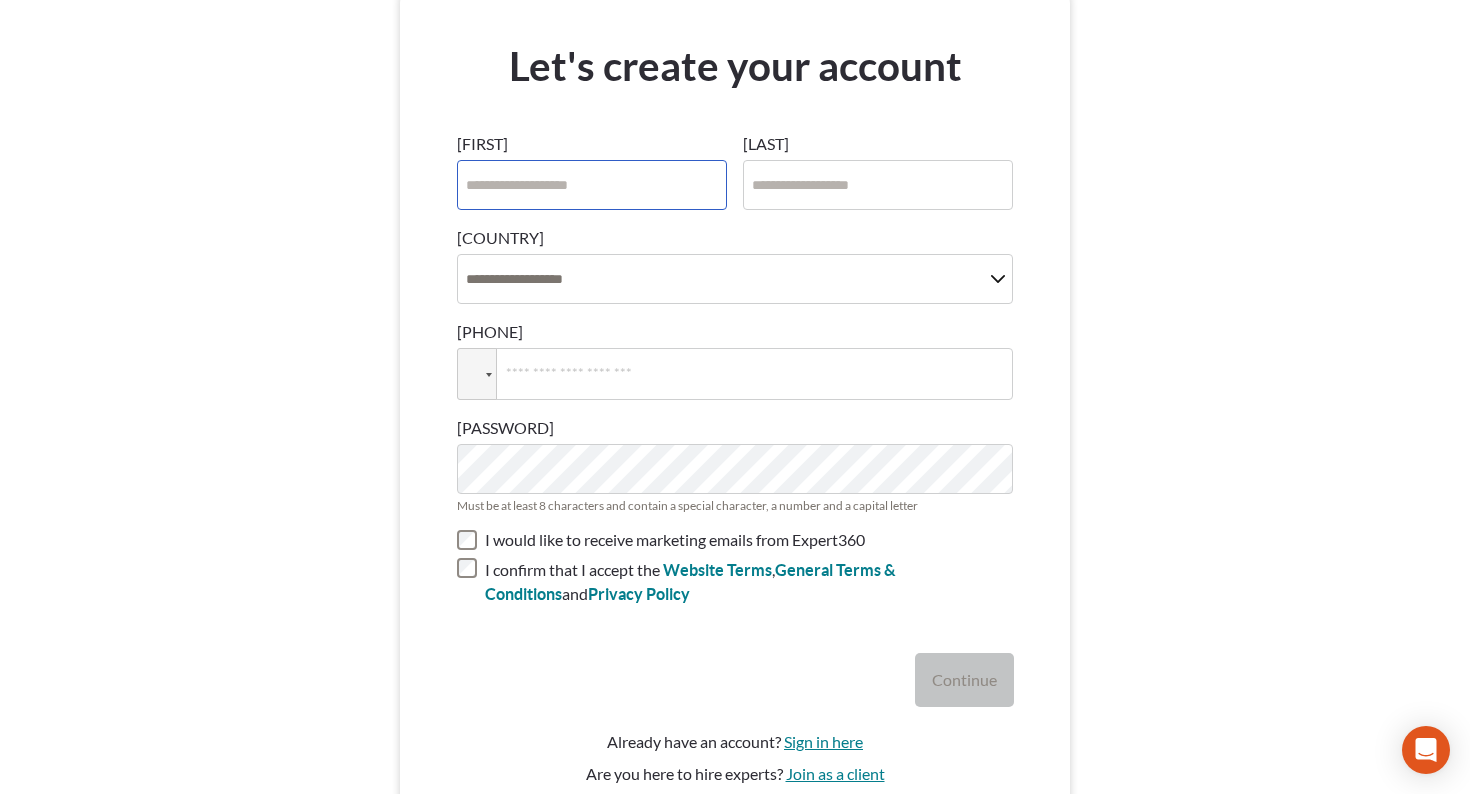 click on "First name" at bounding box center (592, 185) 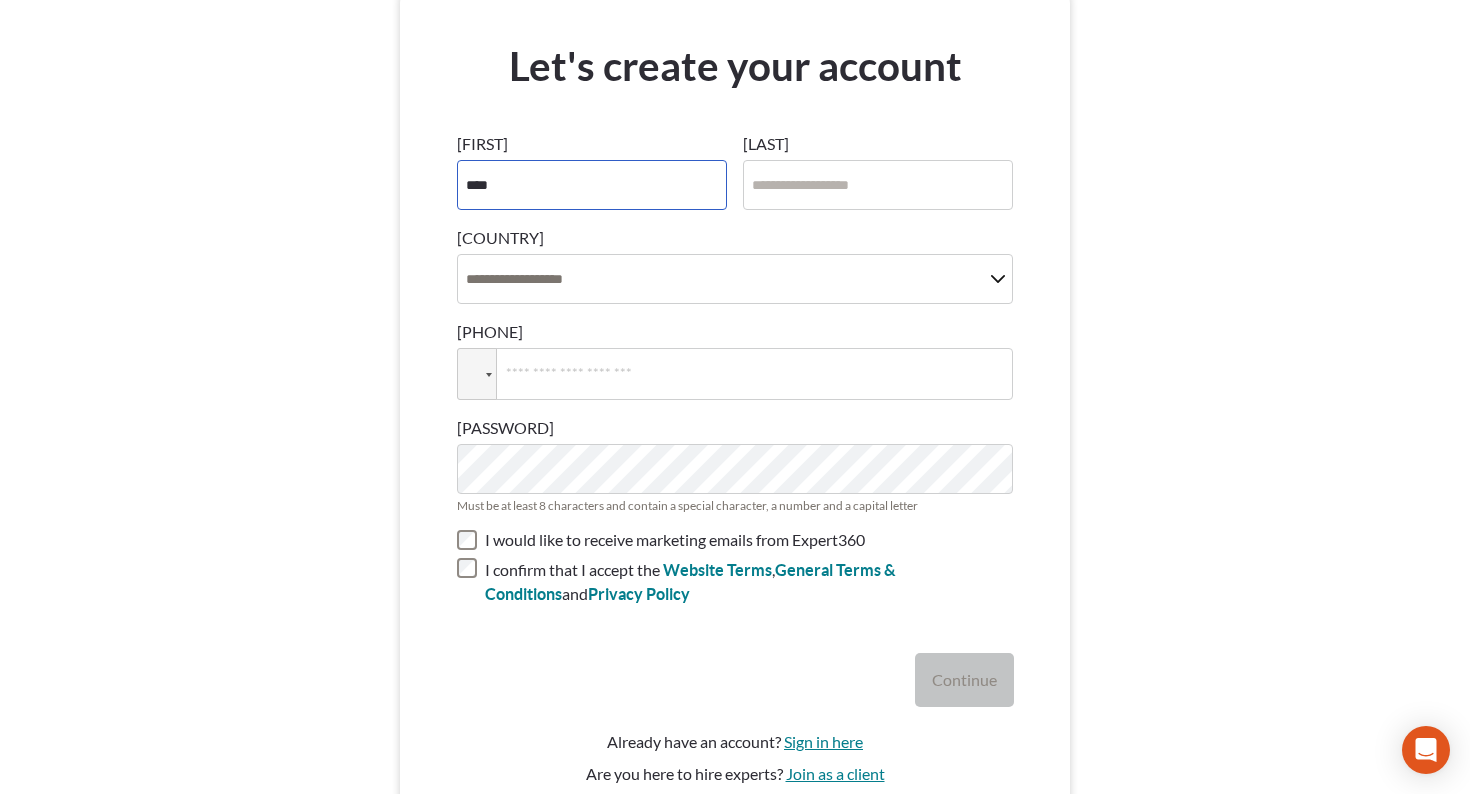 type on "****" 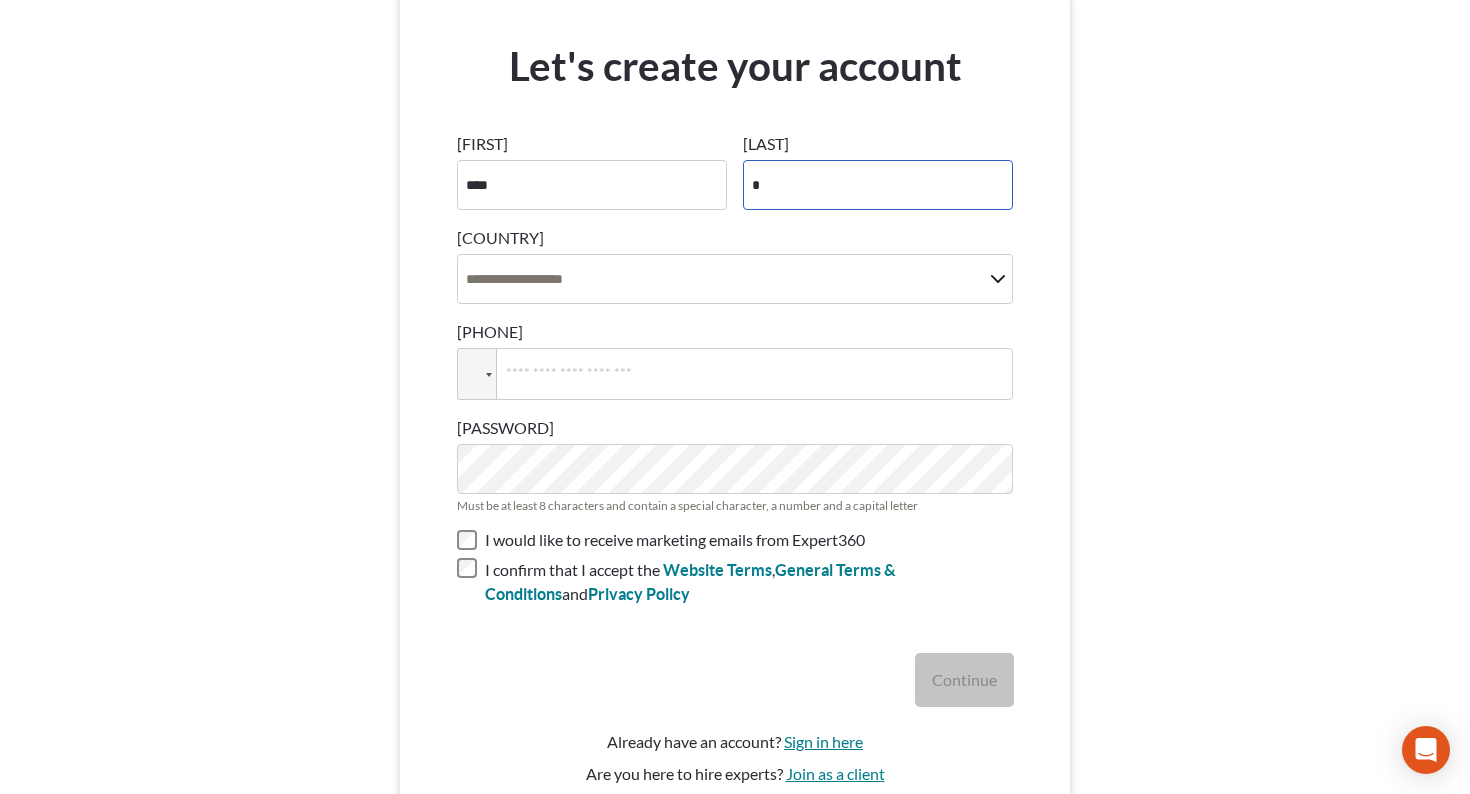 type on "*" 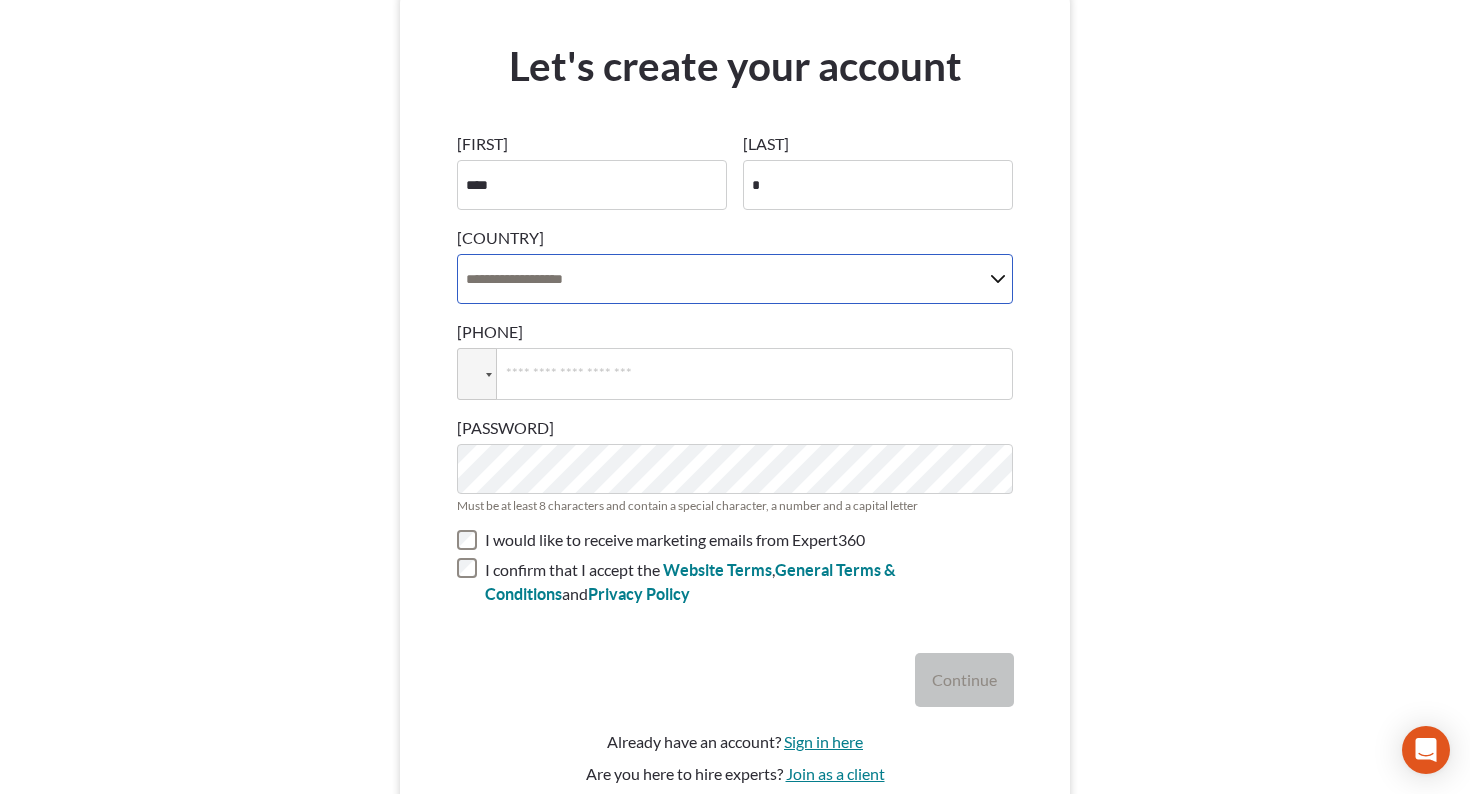 click on "**********" at bounding box center (735, 279) 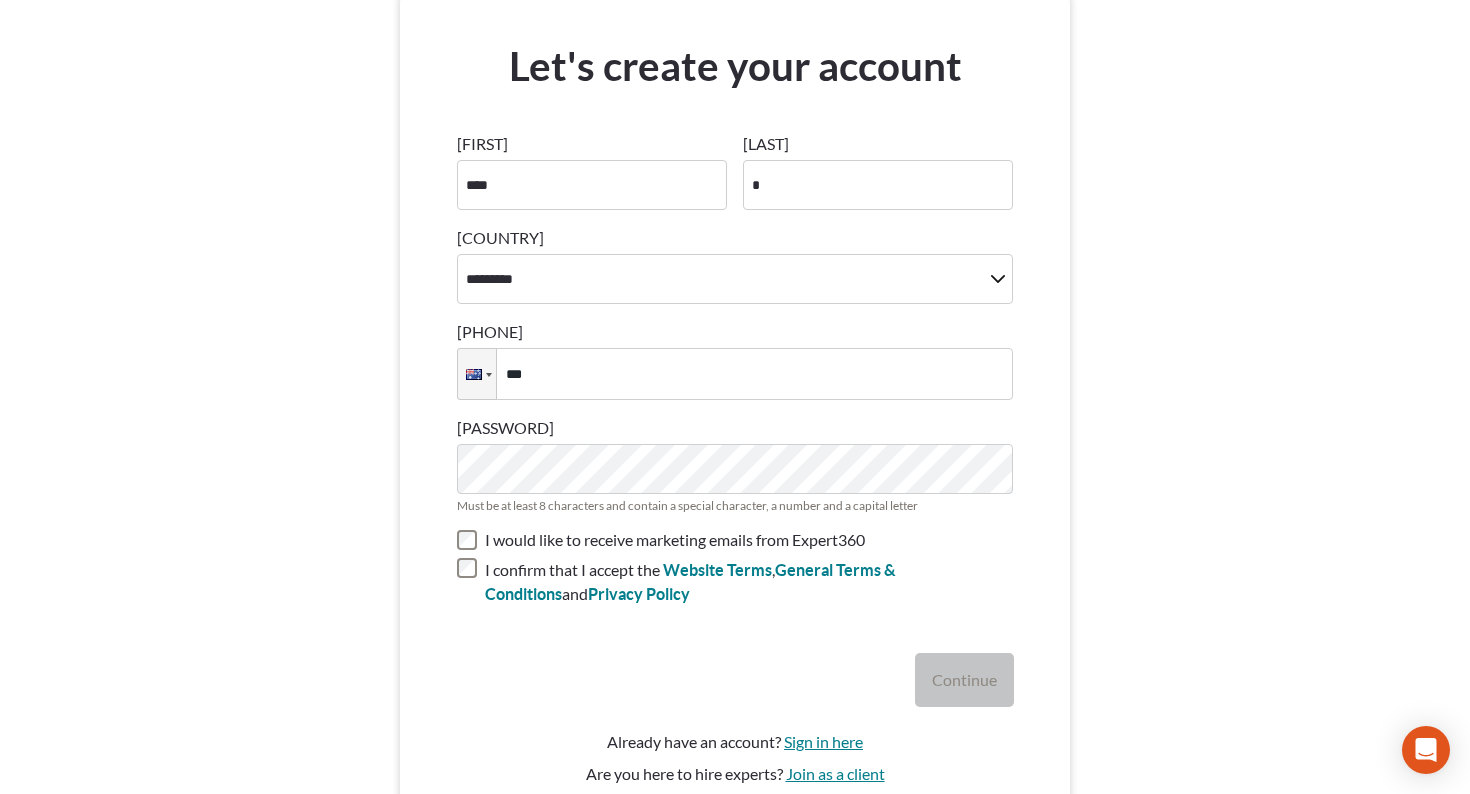 click on "***" at bounding box center (735, 374) 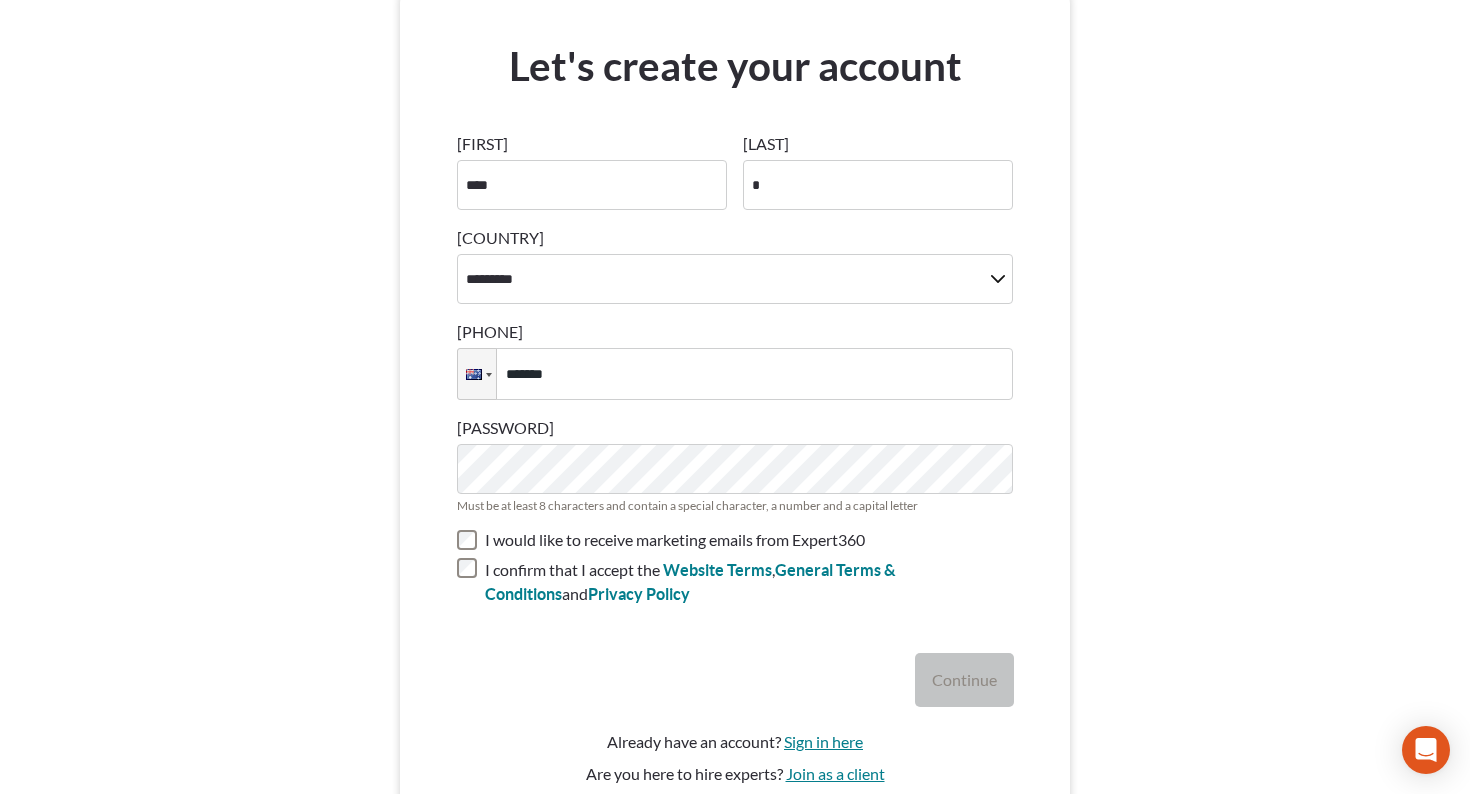 type on "*******" 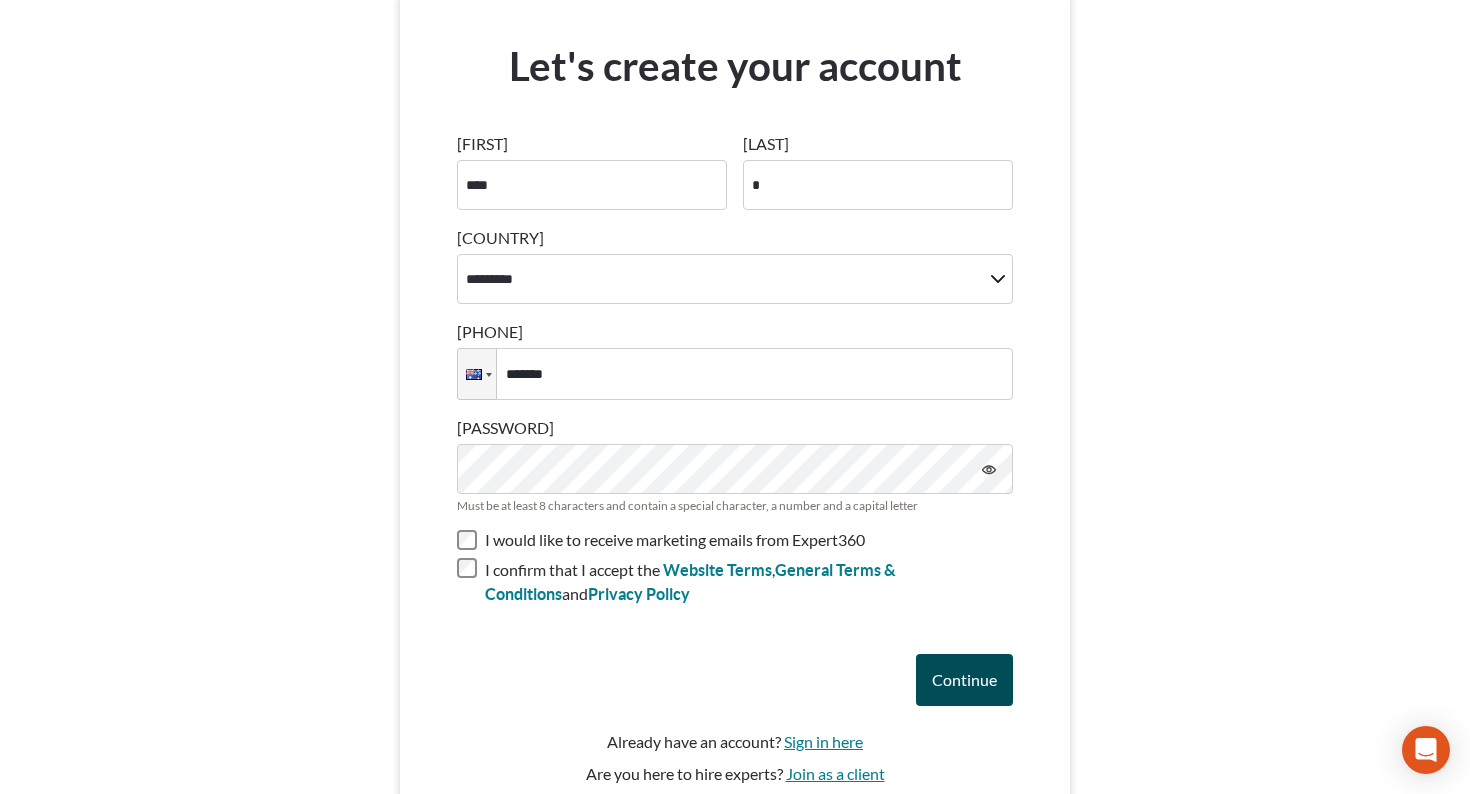 click on "Continue" at bounding box center [964, 679] 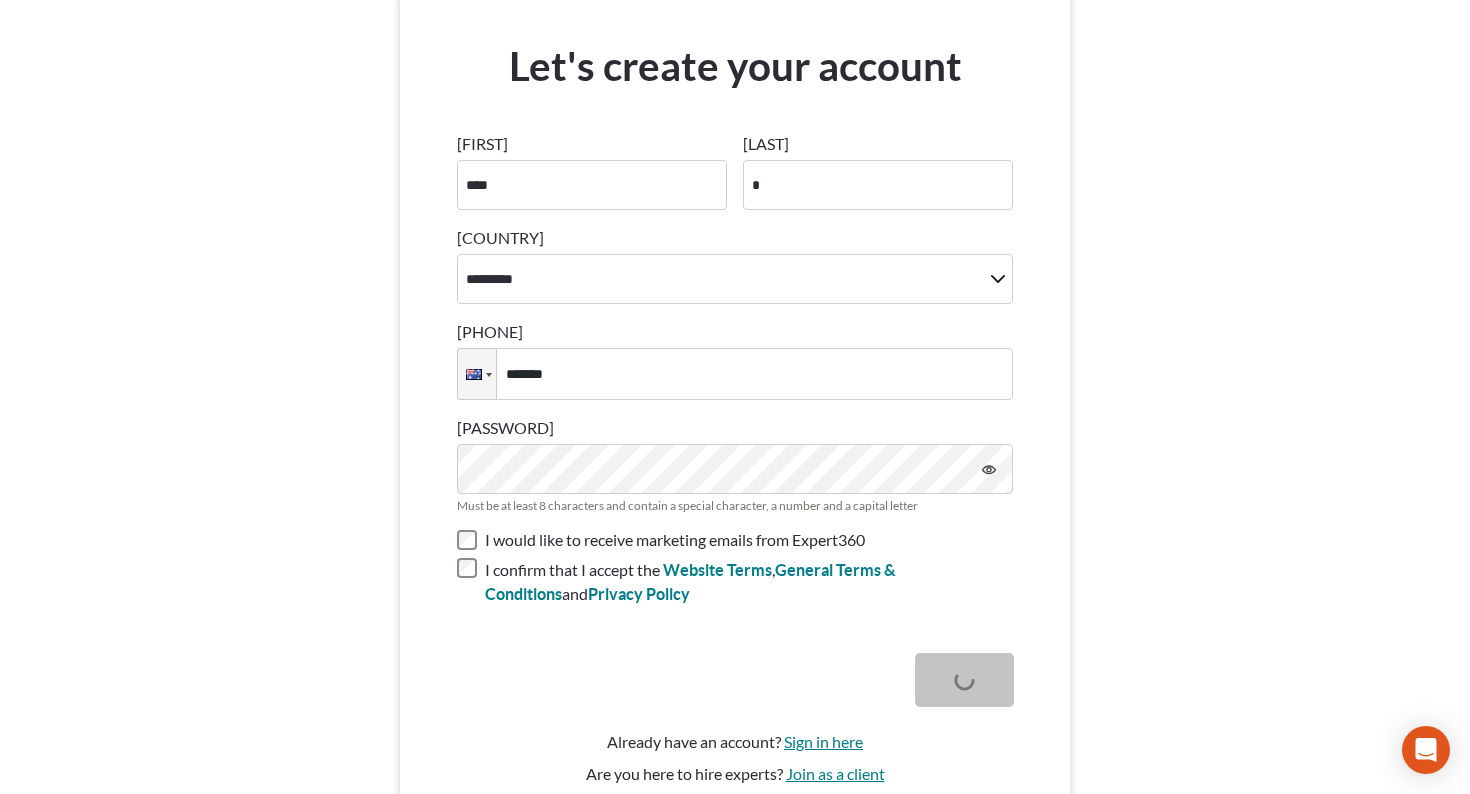 scroll, scrollTop: 0, scrollLeft: 0, axis: both 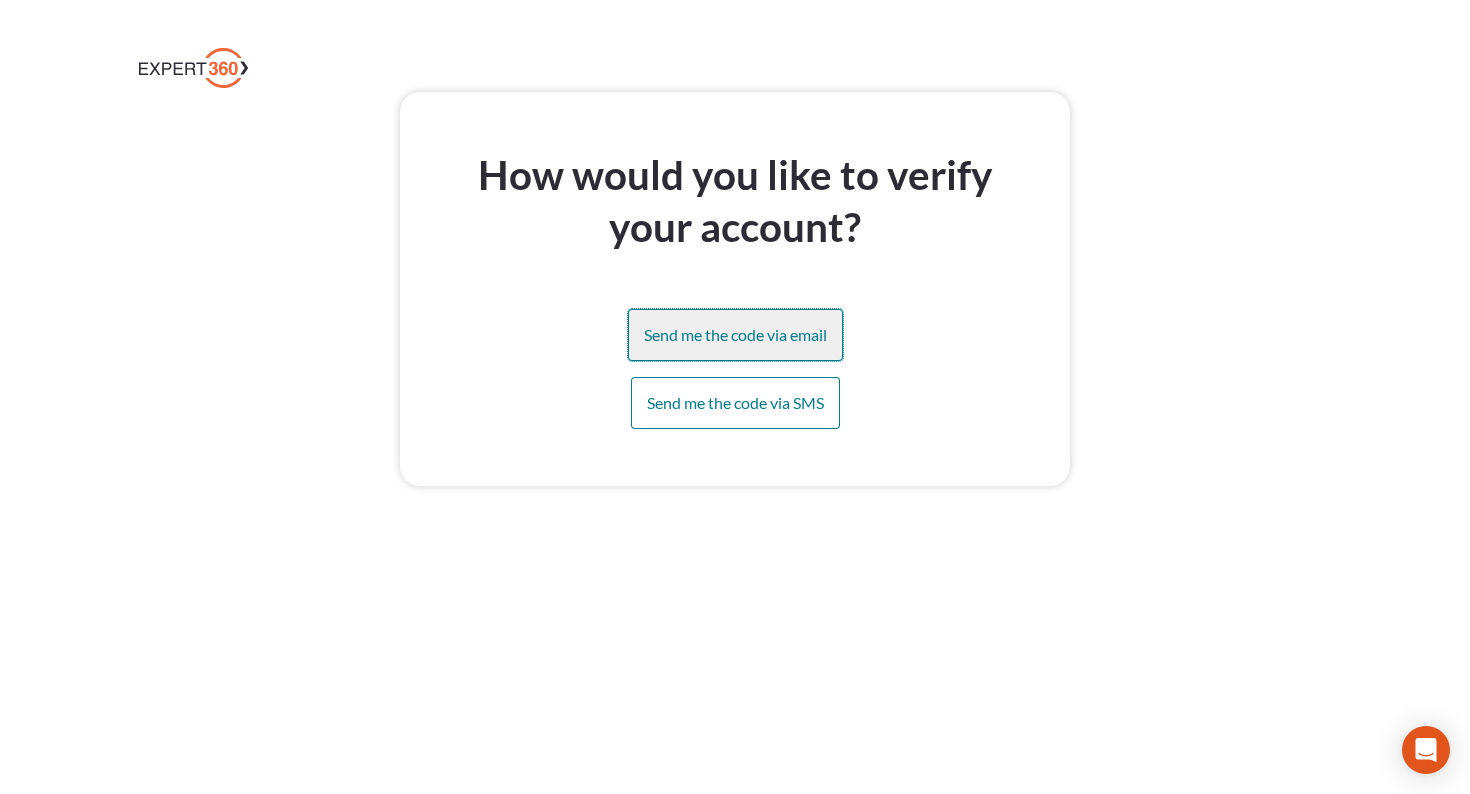click on "Send me the code via email" at bounding box center [735, 335] 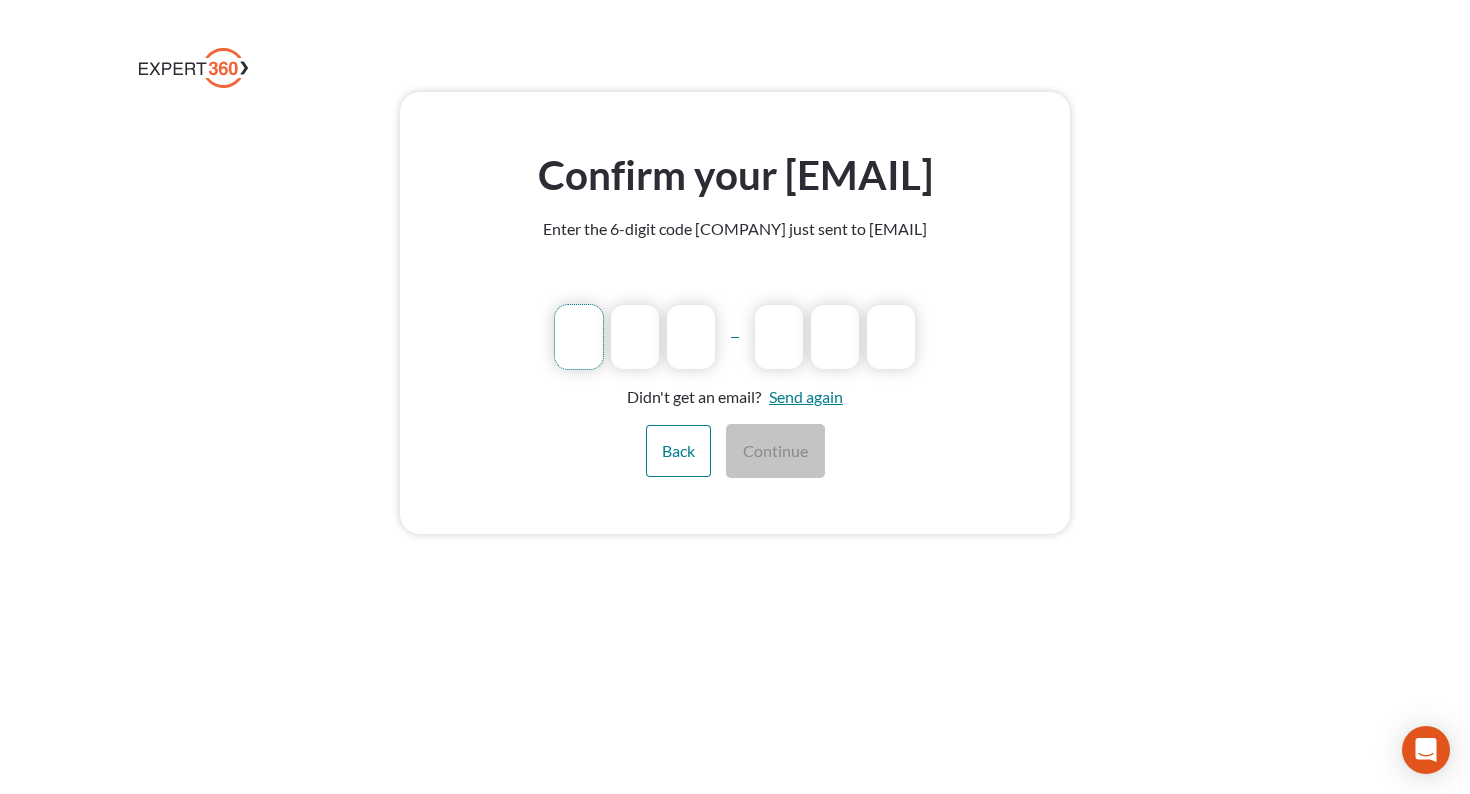 click at bounding box center (579, 337) 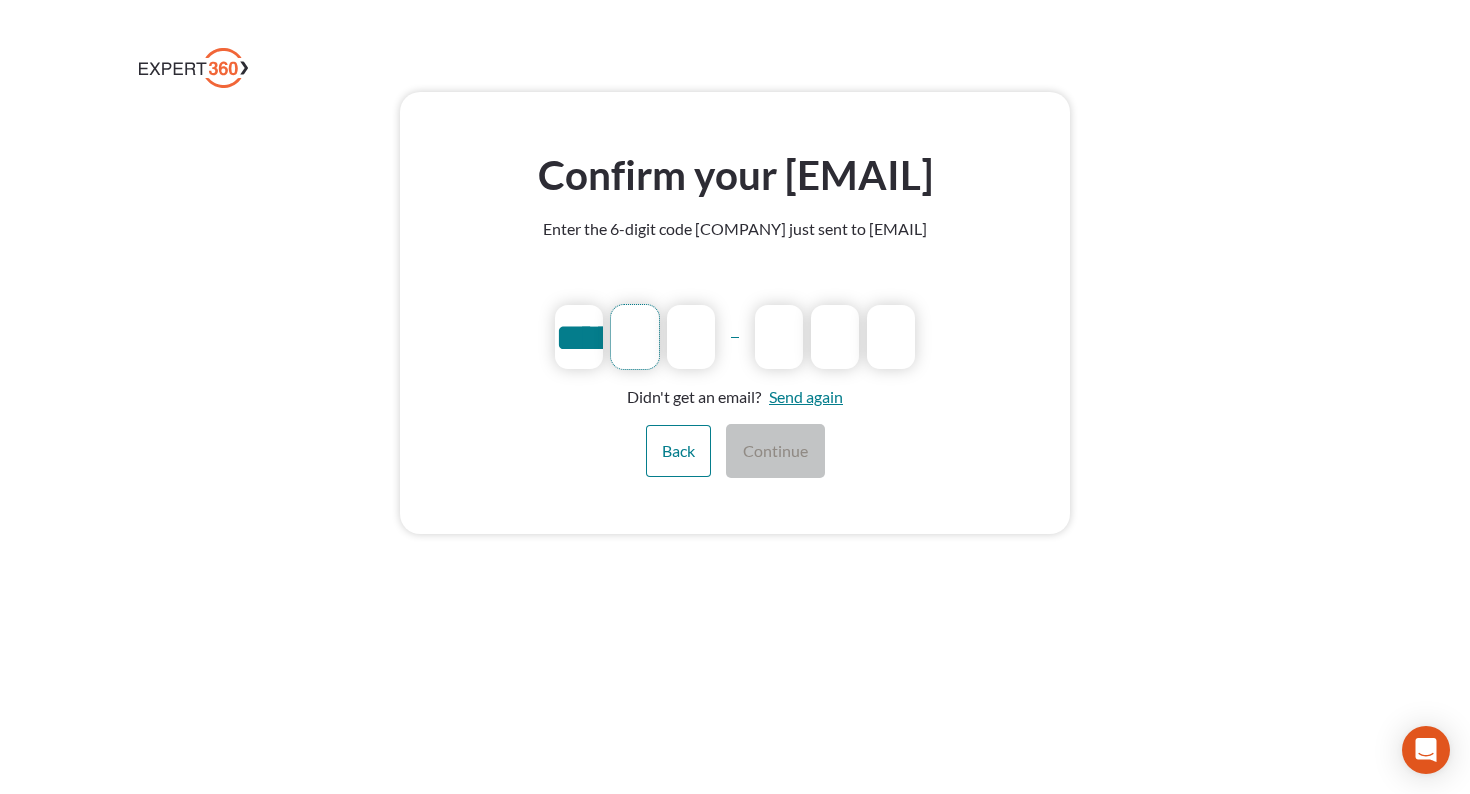 type on "*" 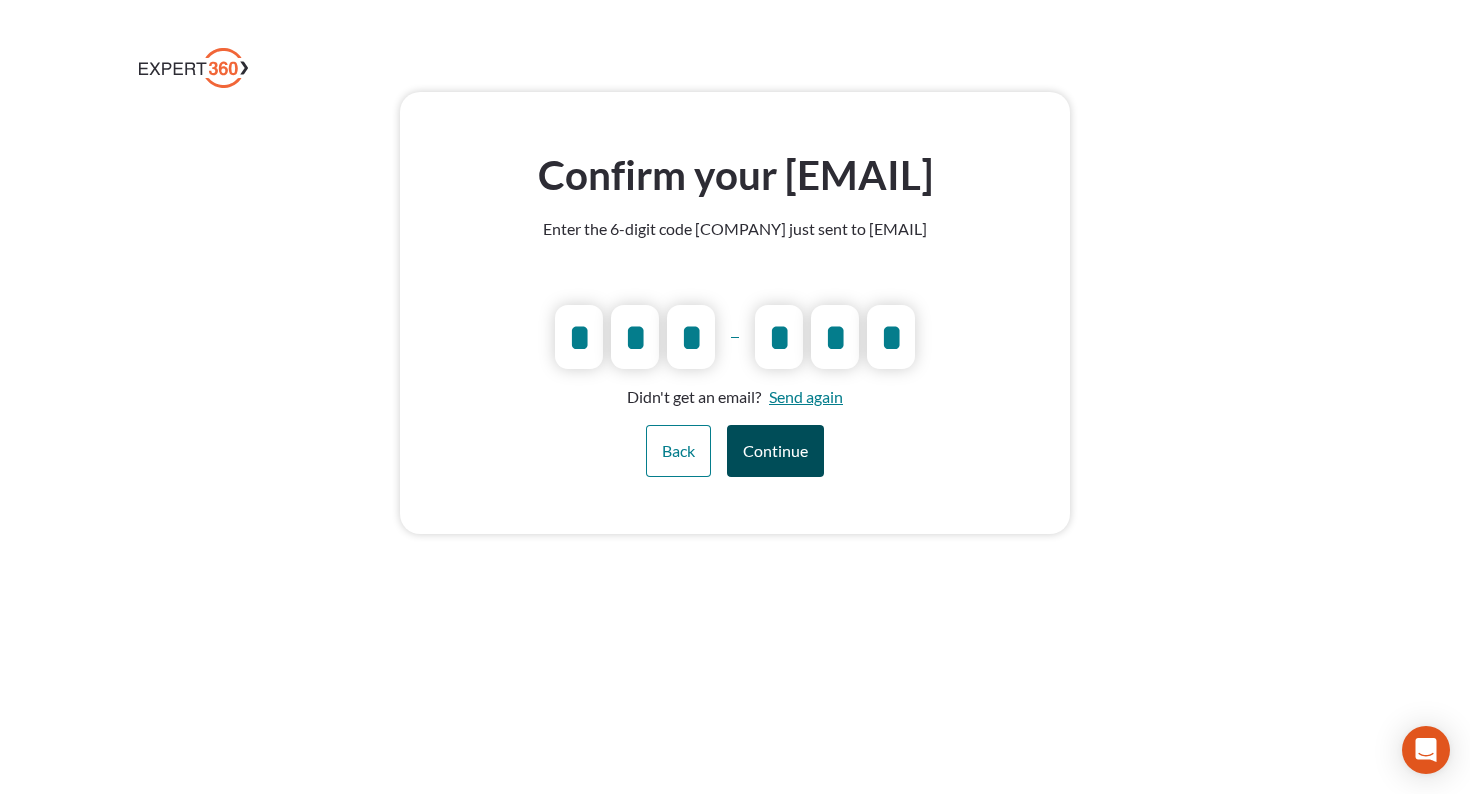 click on "Continue" at bounding box center [775, 450] 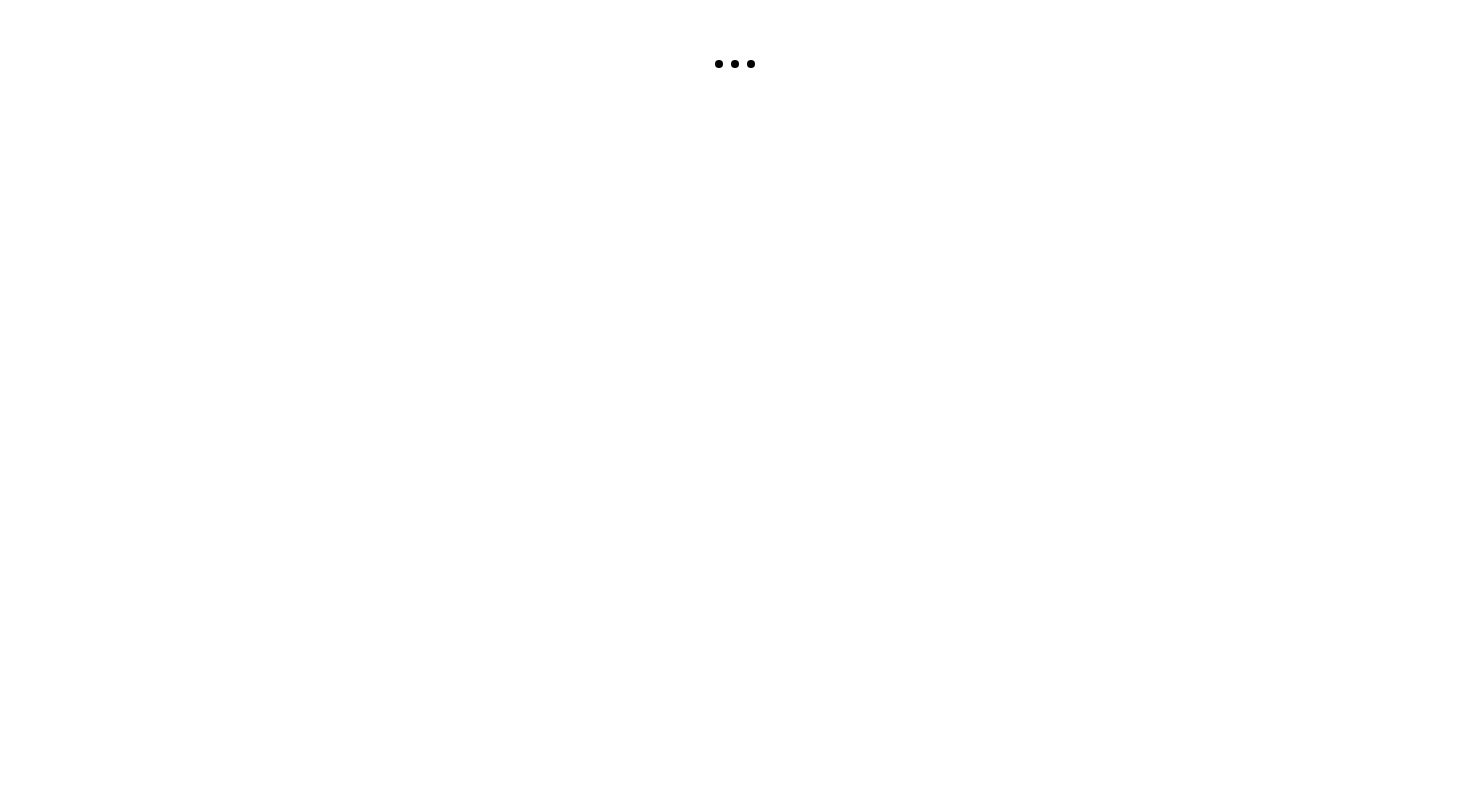 scroll, scrollTop: 0, scrollLeft: 0, axis: both 